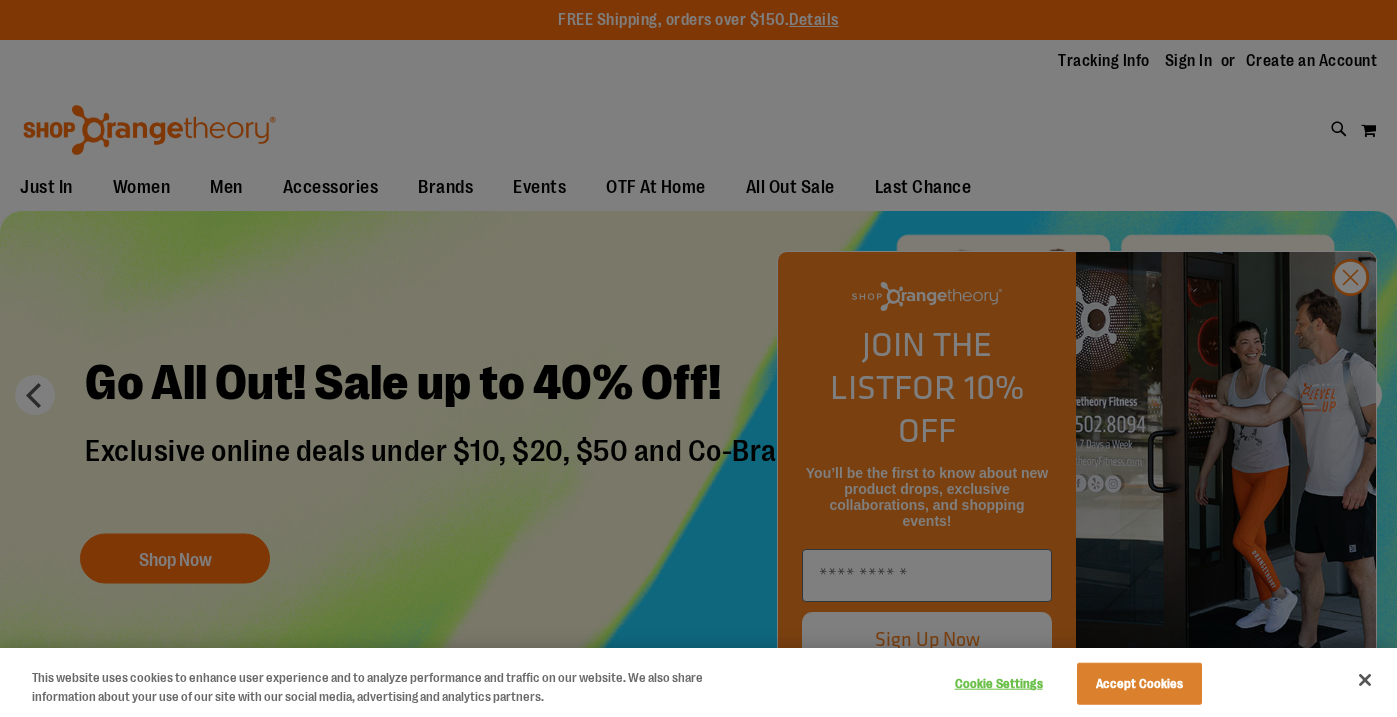 scroll, scrollTop: 0, scrollLeft: 0, axis: both 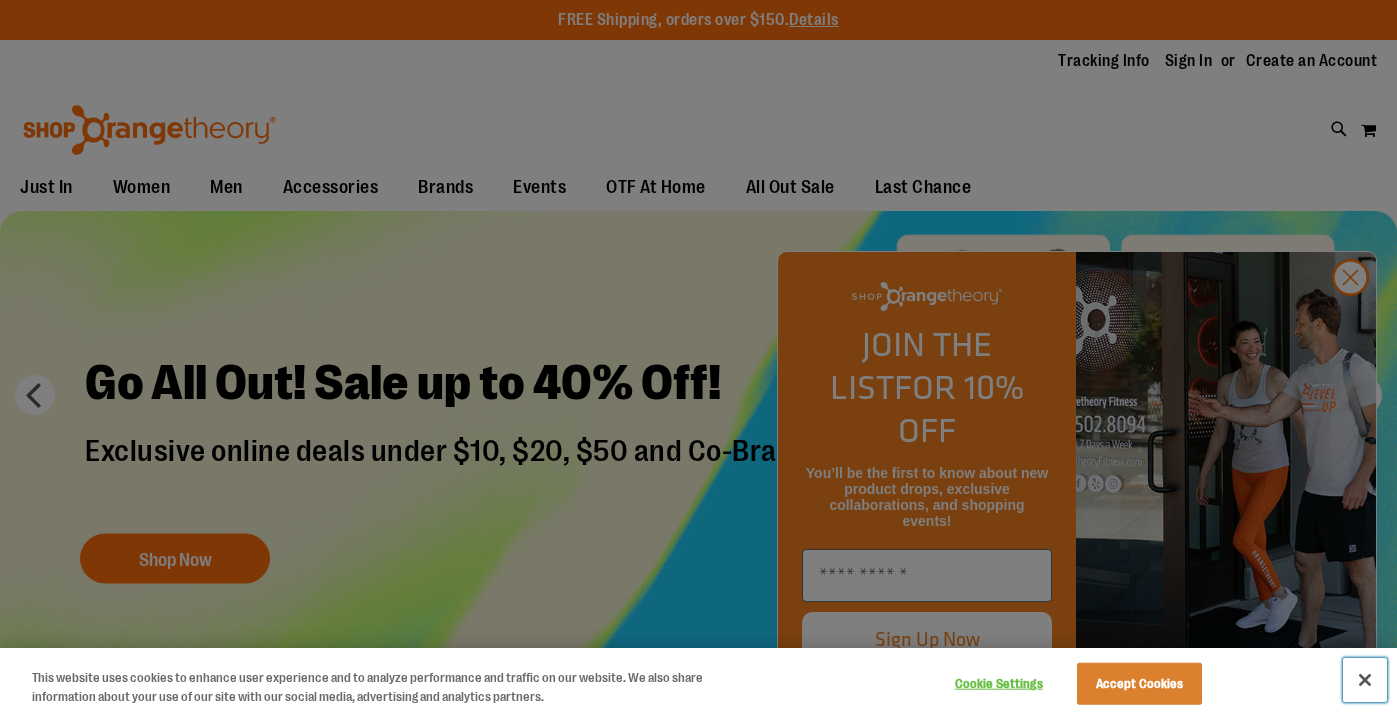 click at bounding box center [1365, 680] 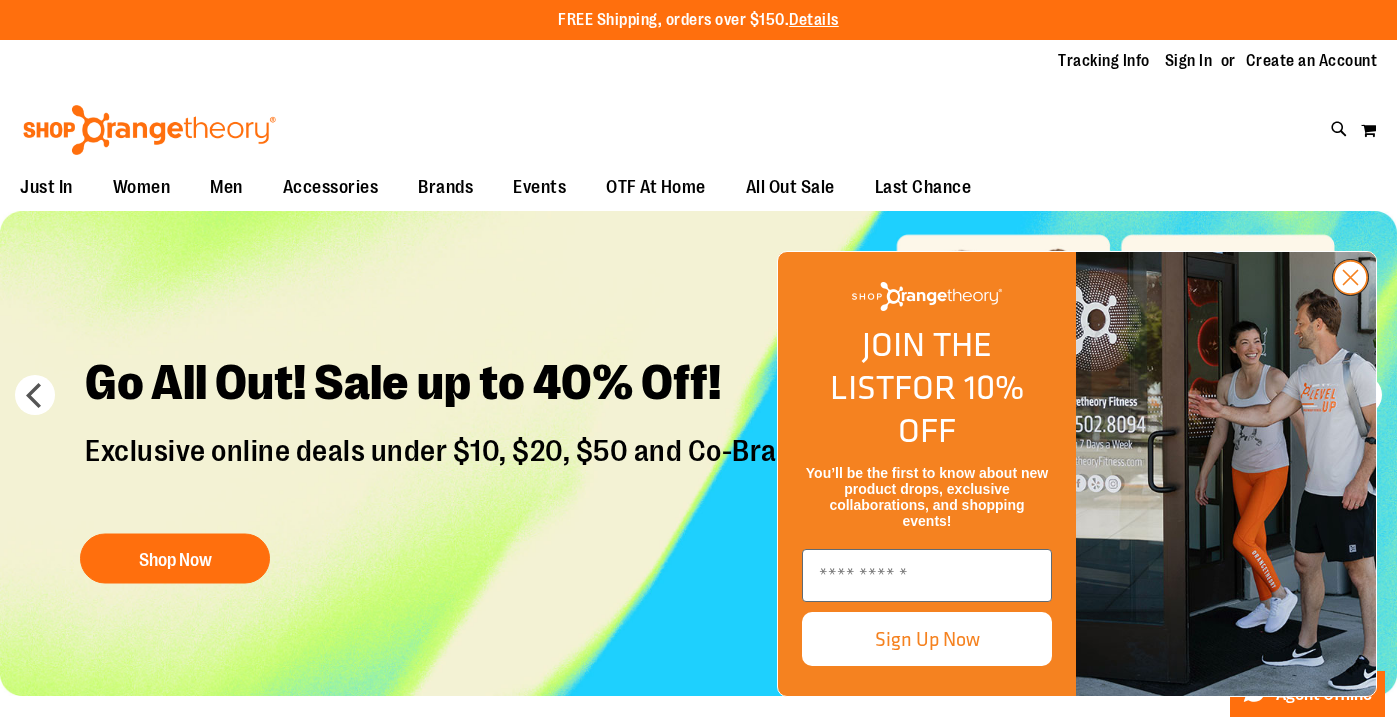 click 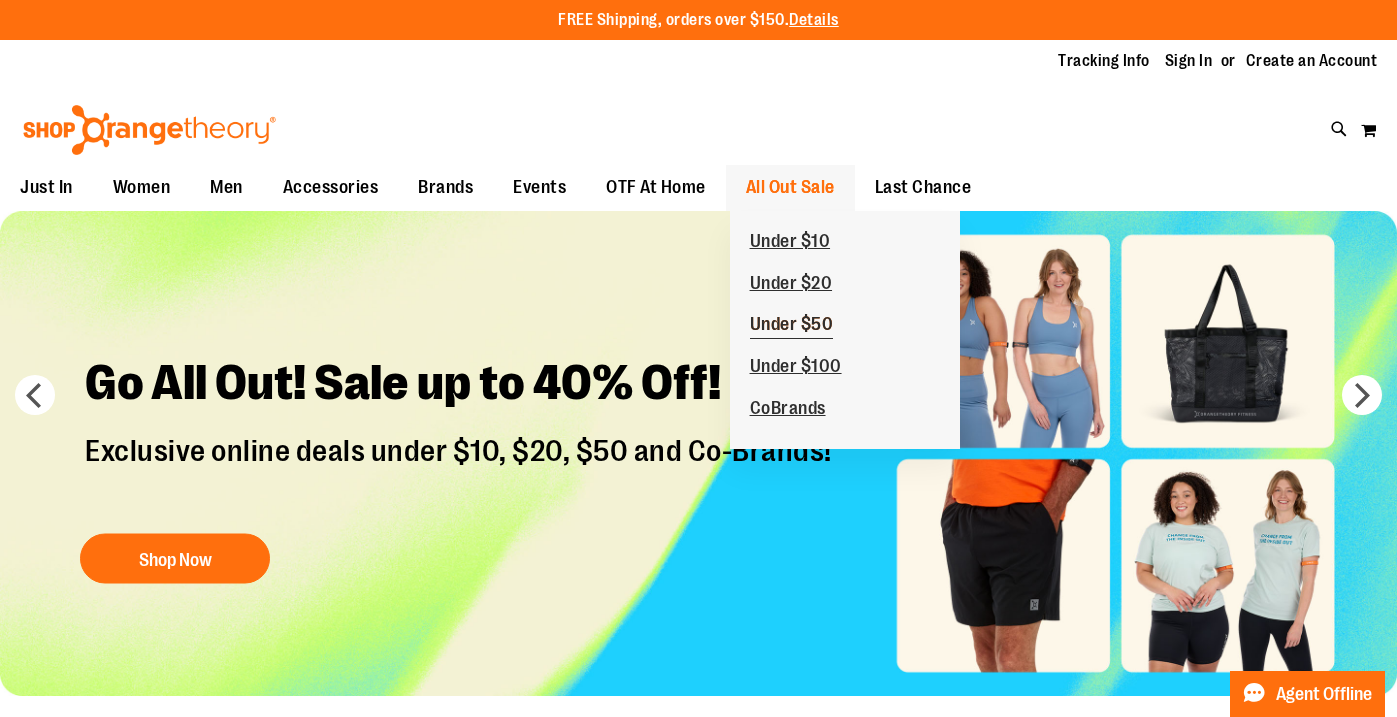 click on "Under $50" at bounding box center [792, 326] 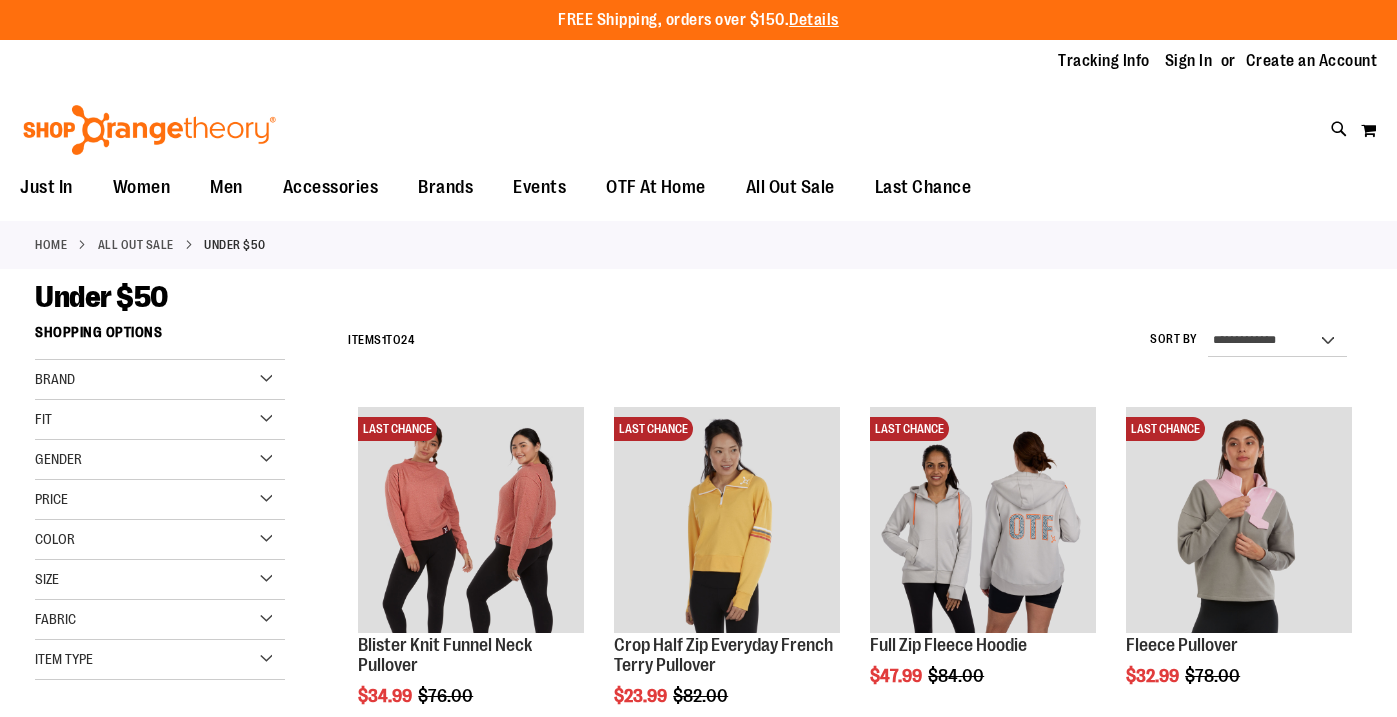 scroll, scrollTop: 0, scrollLeft: 0, axis: both 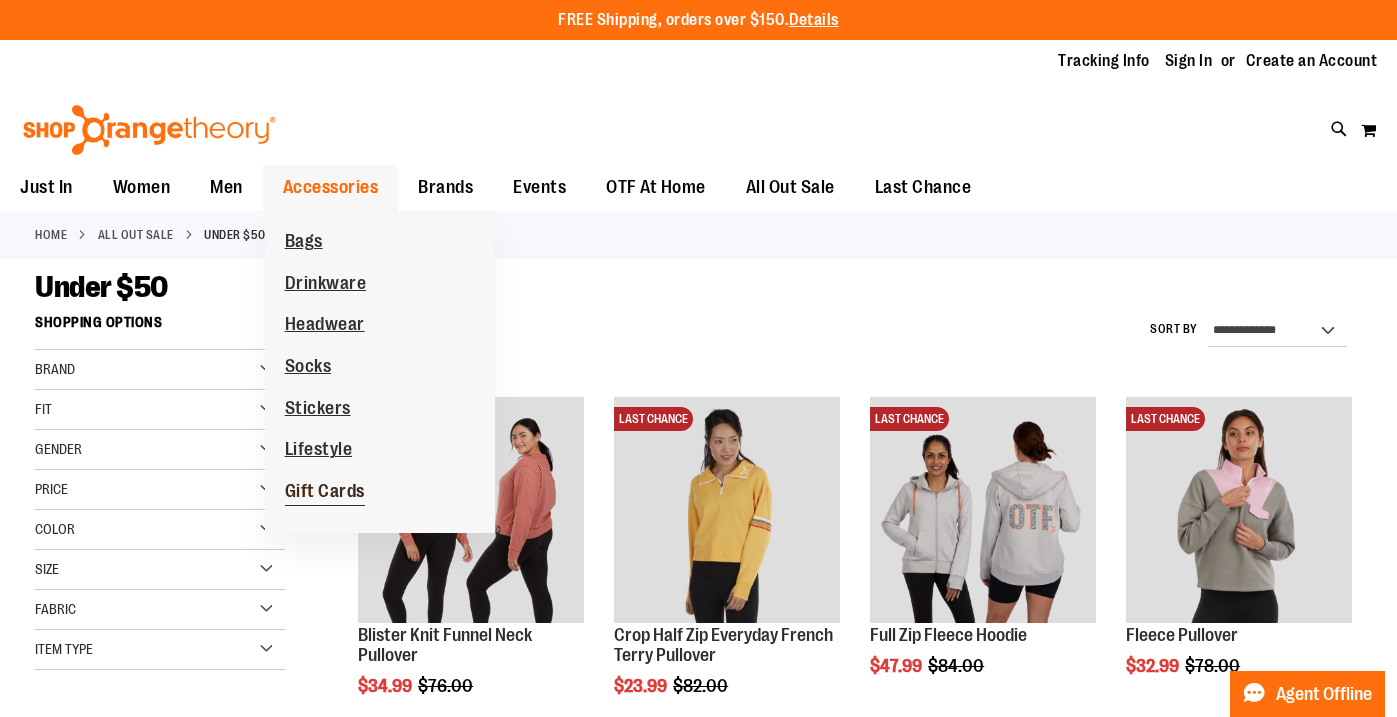click on "Gift Cards" at bounding box center [325, 493] 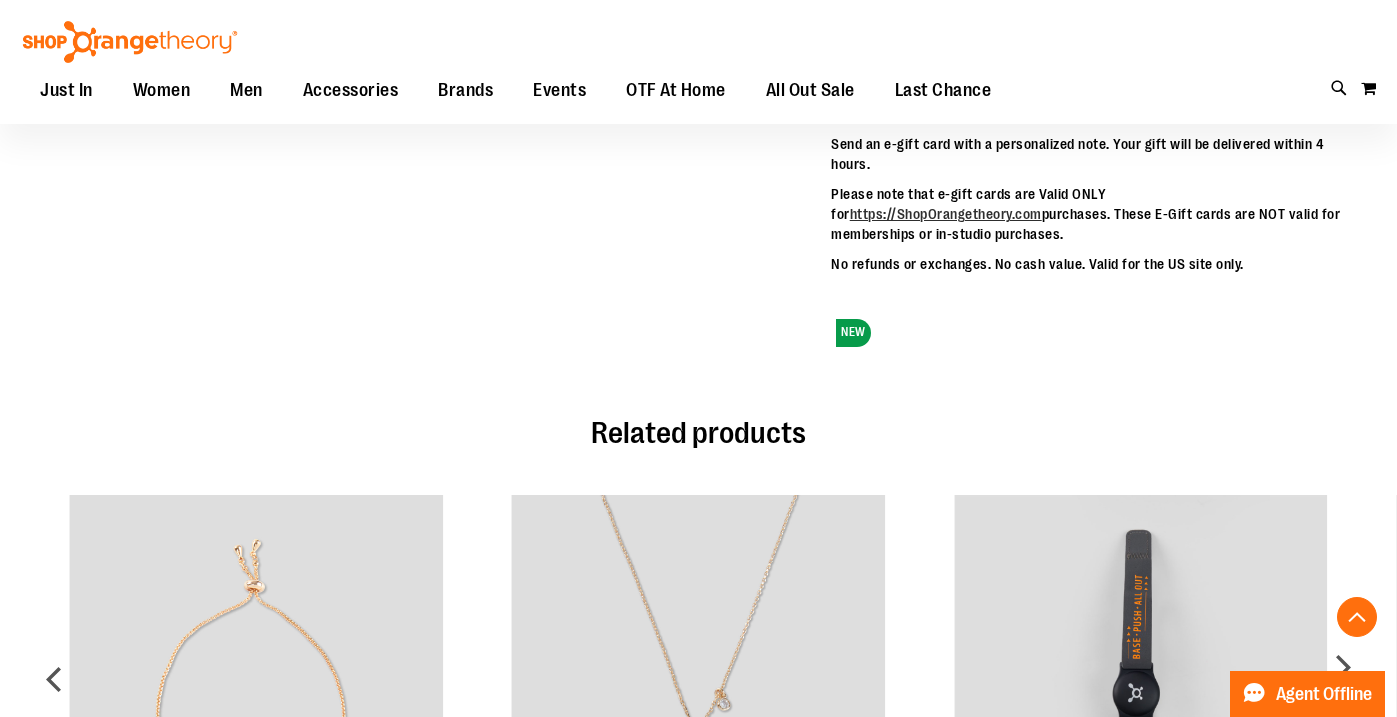 scroll, scrollTop: 0, scrollLeft: 0, axis: both 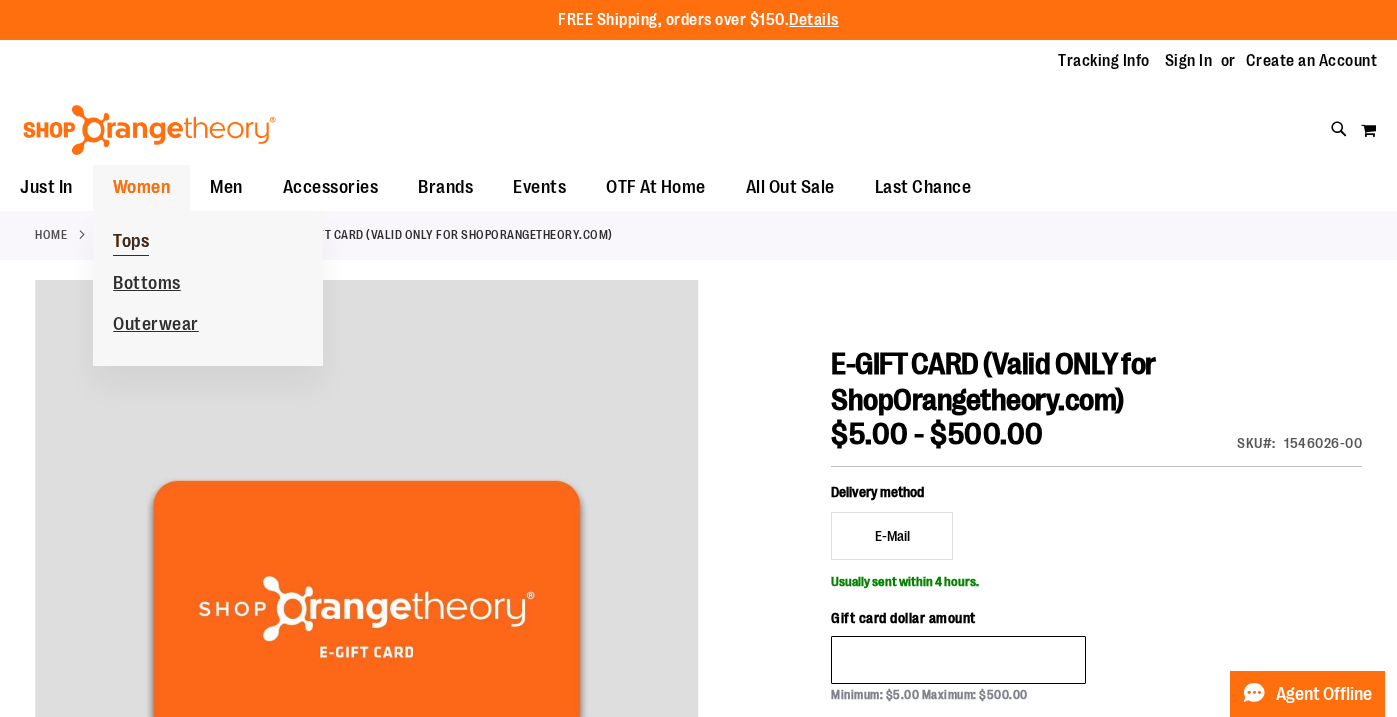 click on "Tops" at bounding box center (131, 243) 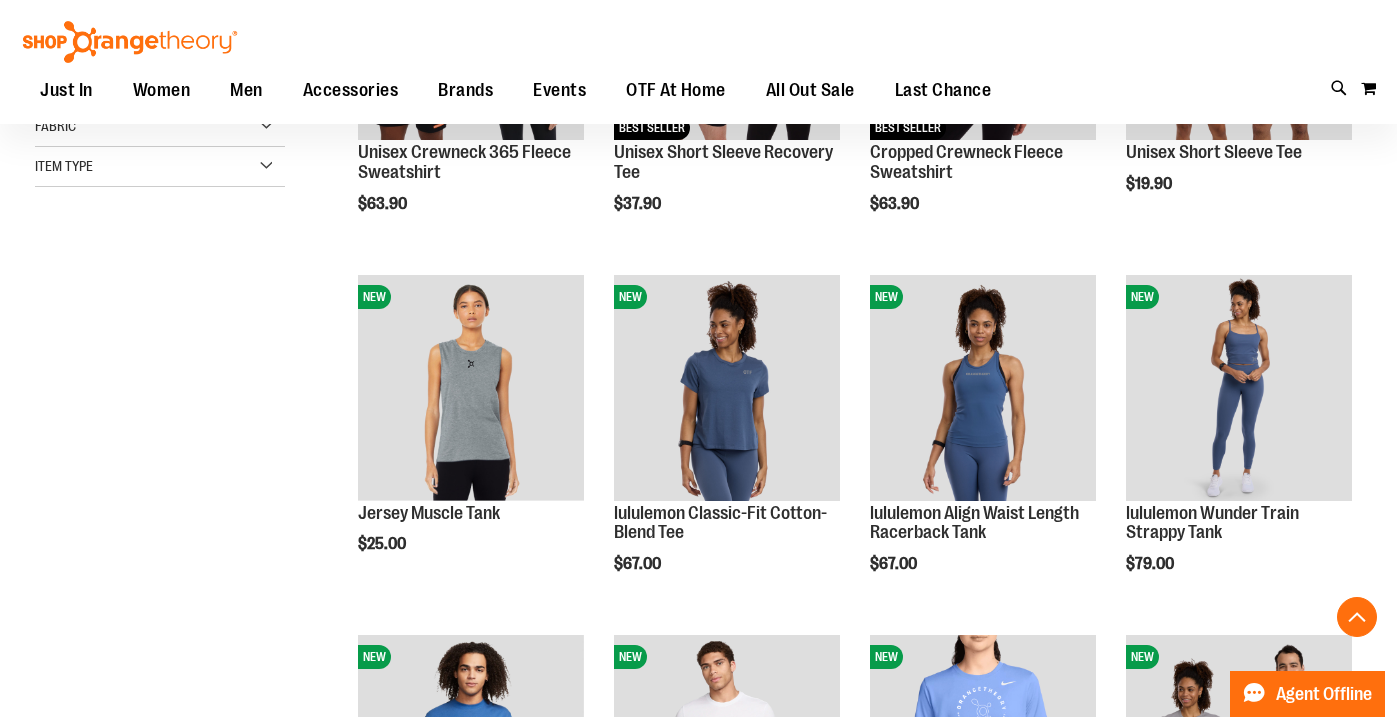 scroll, scrollTop: 0, scrollLeft: 0, axis: both 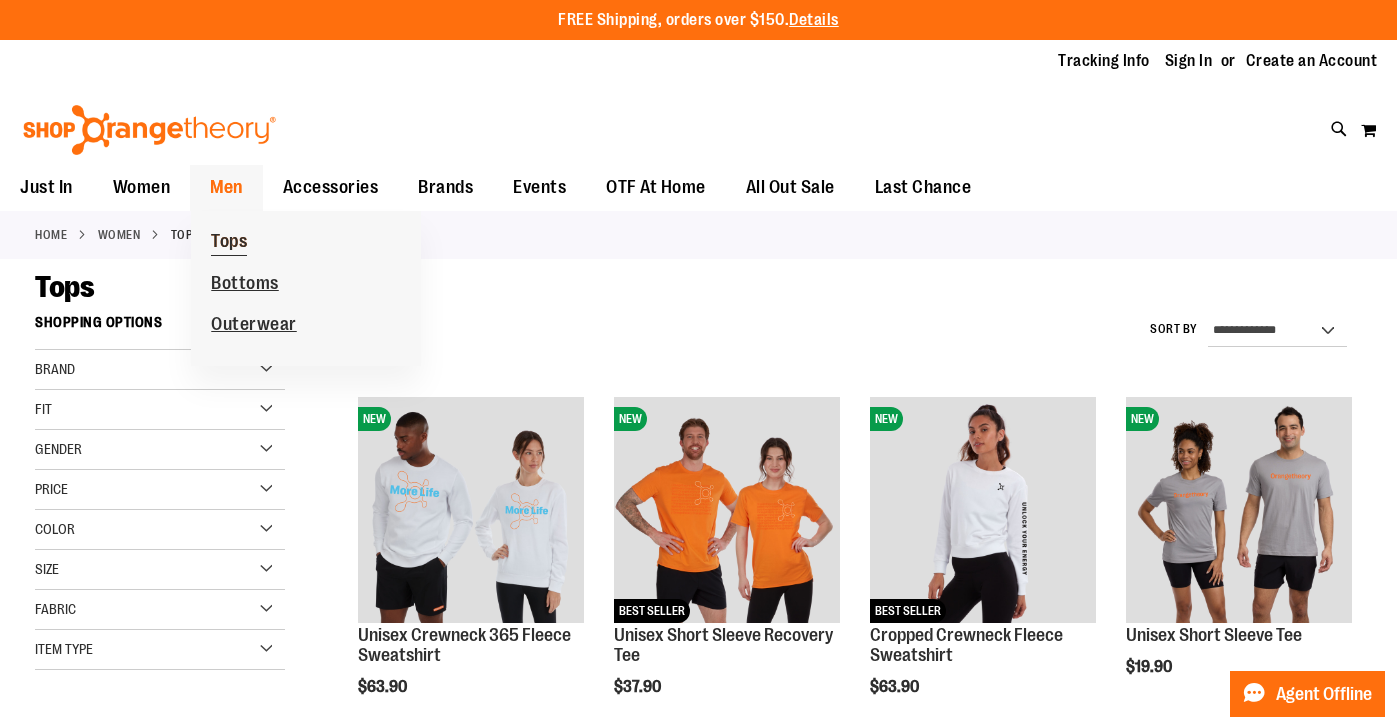 click on "Tops" at bounding box center [229, 243] 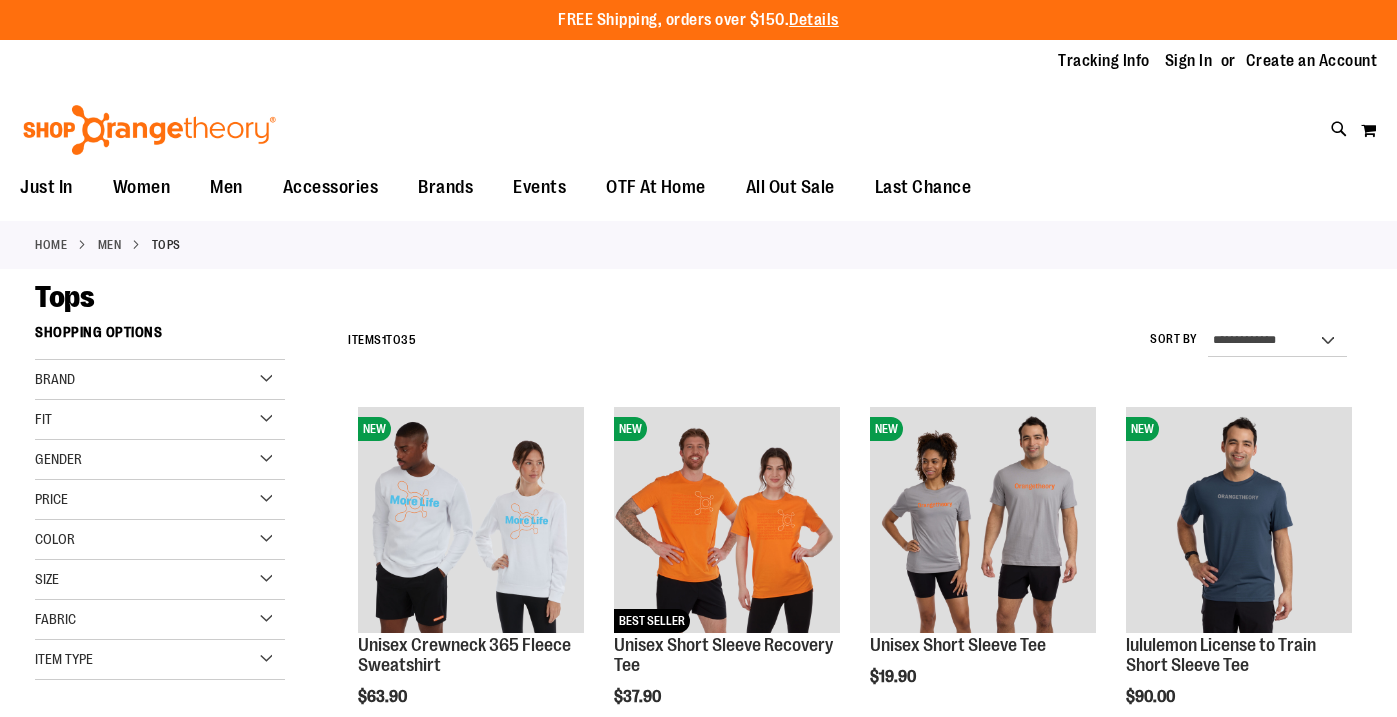 scroll, scrollTop: 0, scrollLeft: 0, axis: both 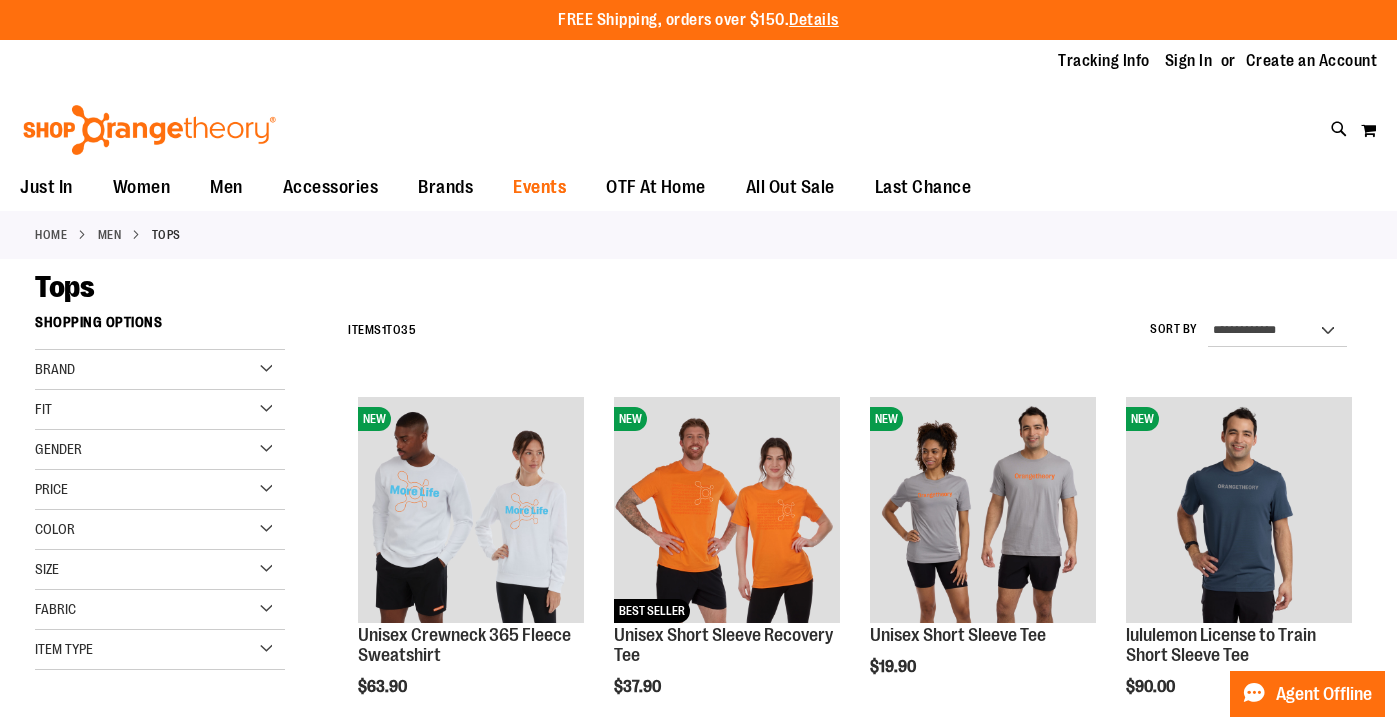 click on "Events" at bounding box center [539, 187] 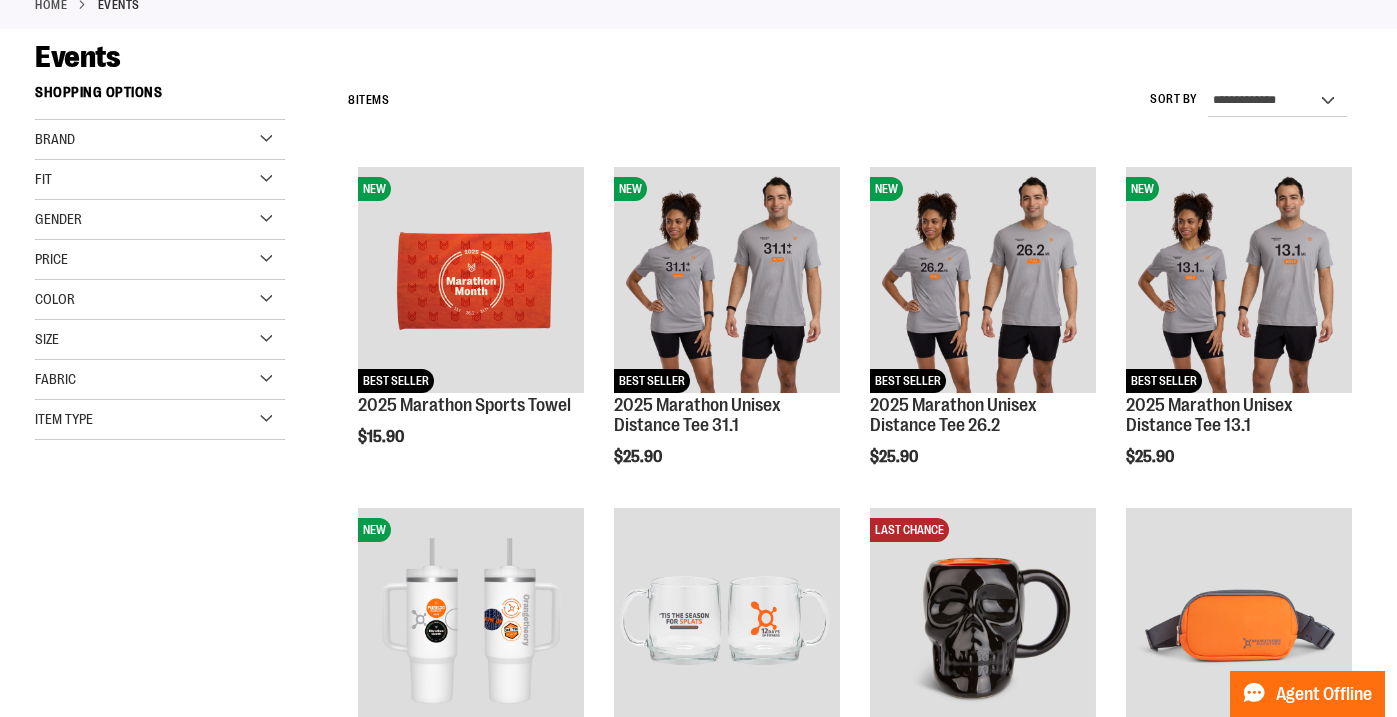 scroll, scrollTop: 0, scrollLeft: 0, axis: both 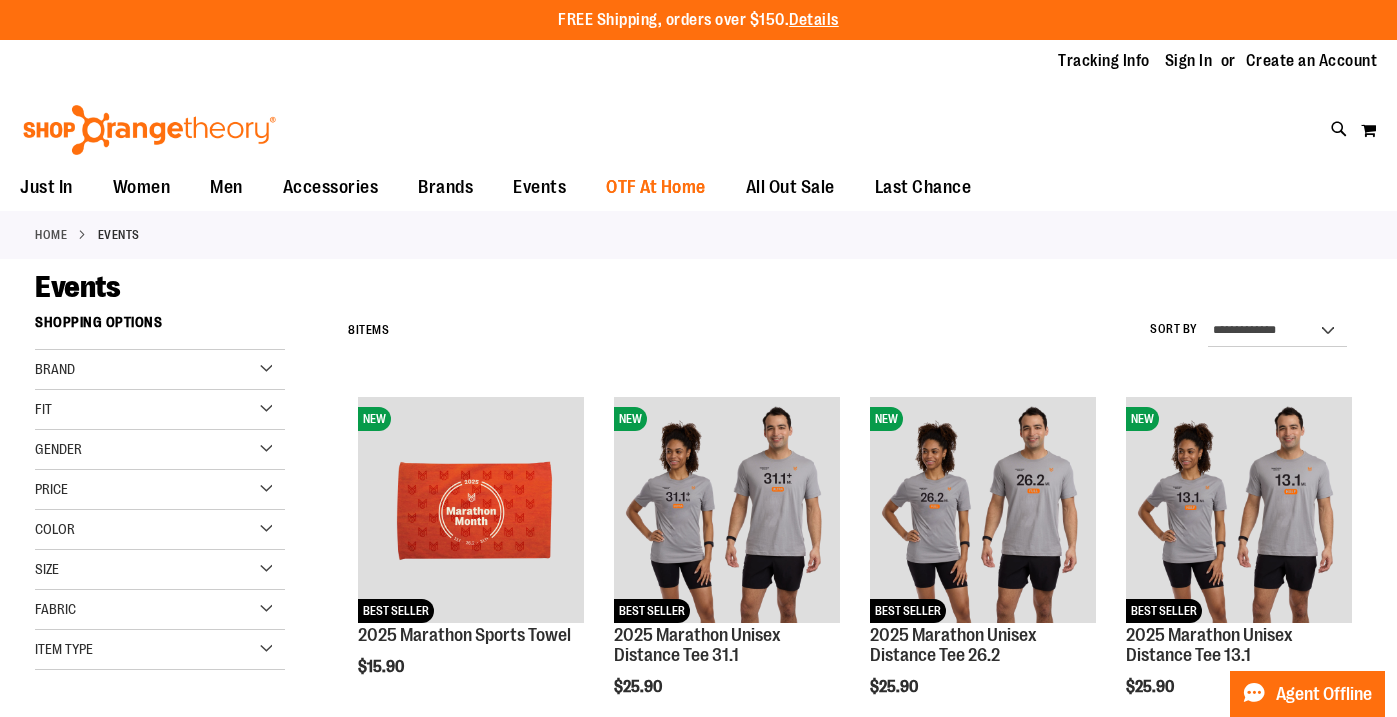 click on "OTF At Home" at bounding box center (656, 187) 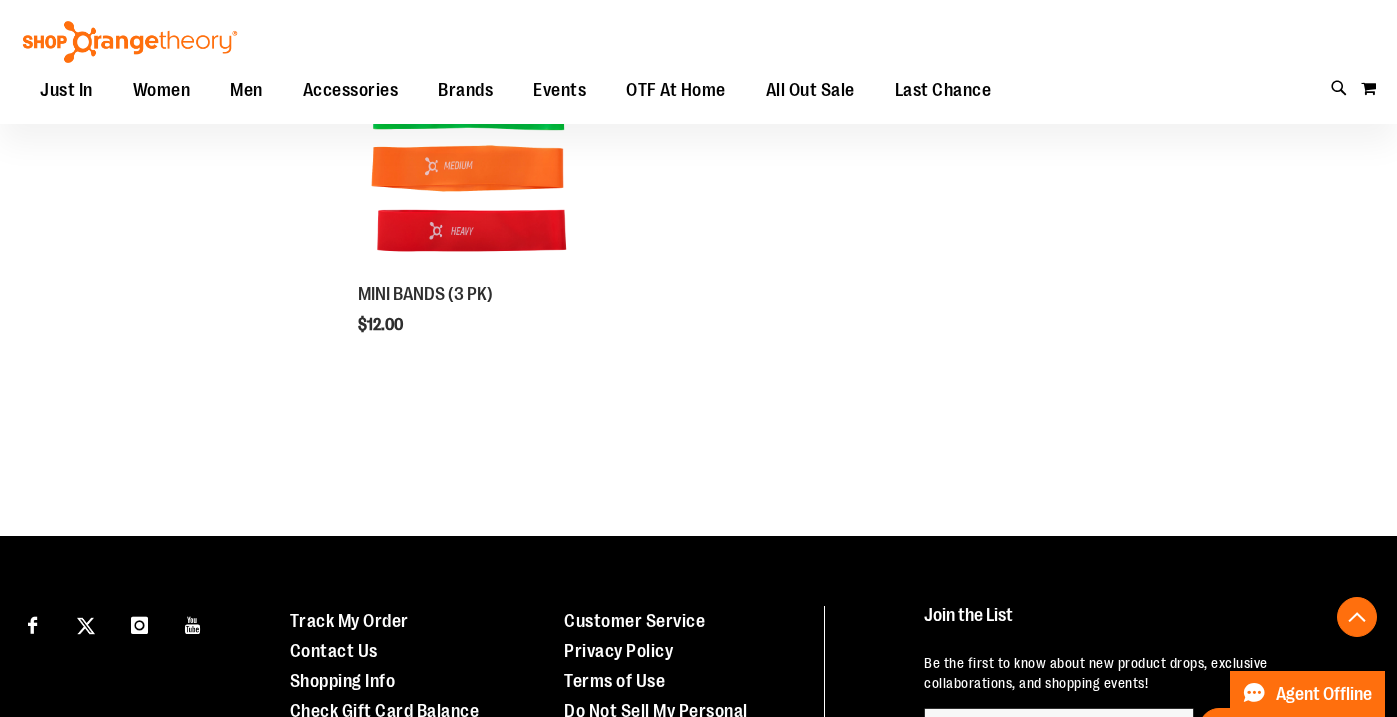 scroll, scrollTop: 0, scrollLeft: 0, axis: both 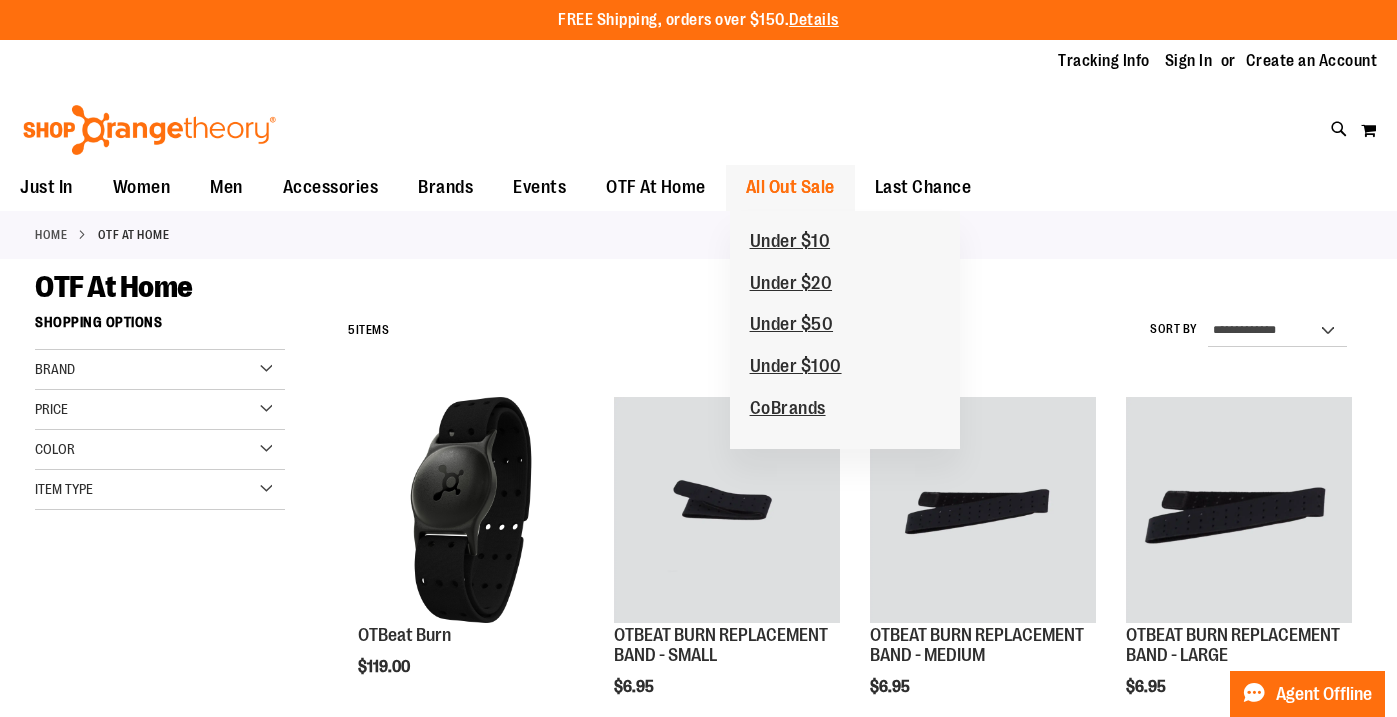 click on "All Out Sale" at bounding box center [790, 187] 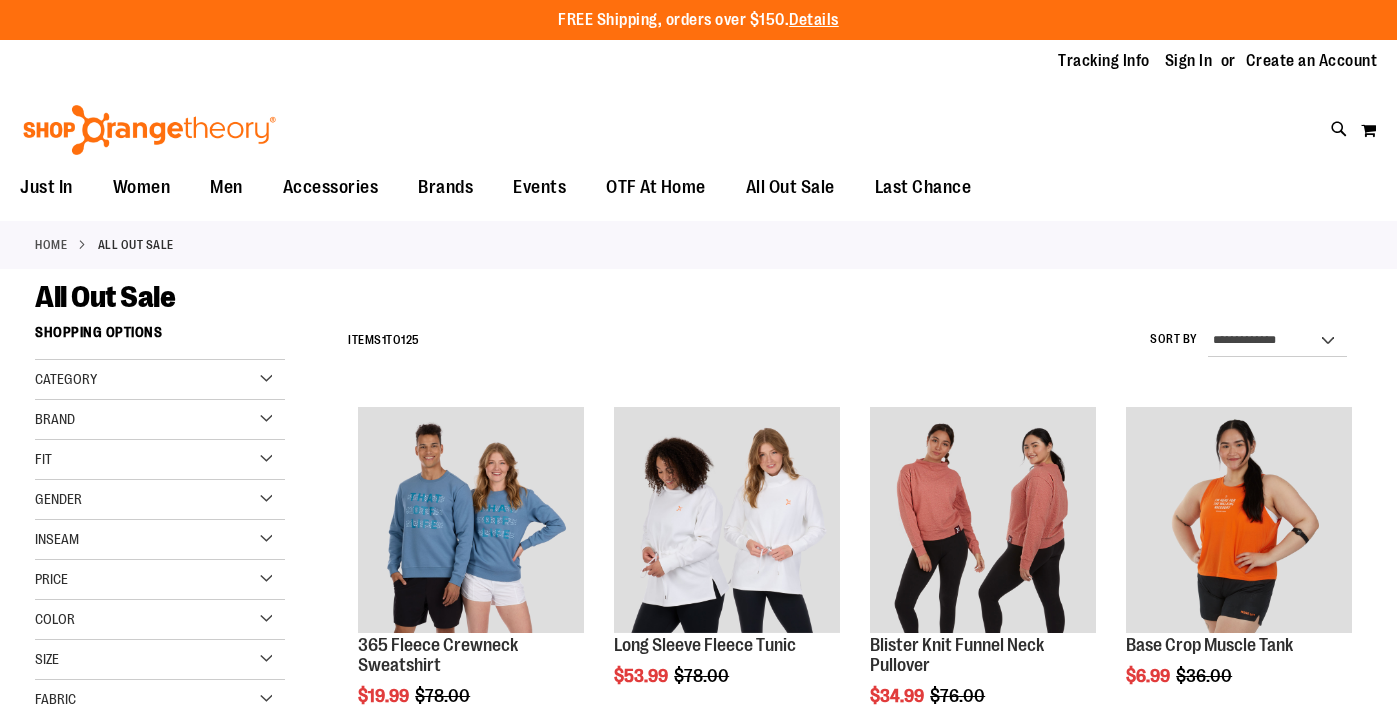 scroll, scrollTop: 0, scrollLeft: 0, axis: both 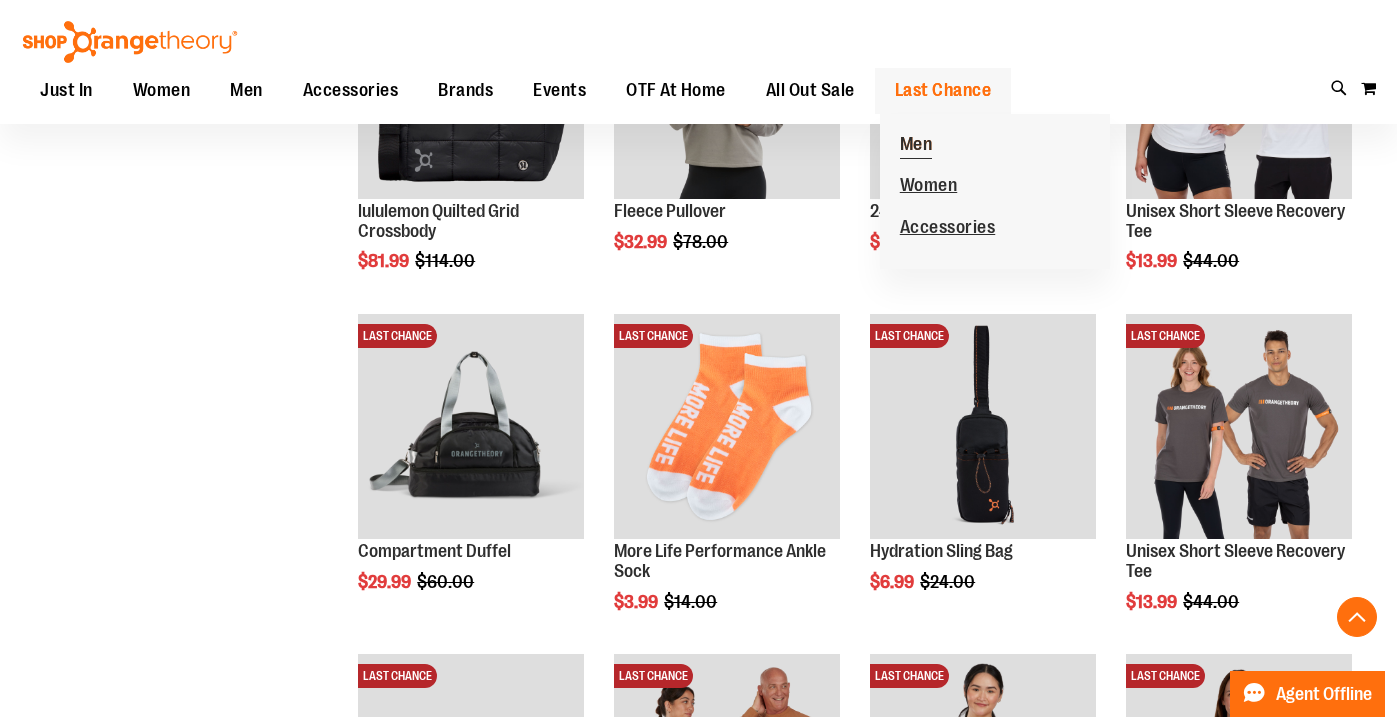 click on "Men" at bounding box center [916, 146] 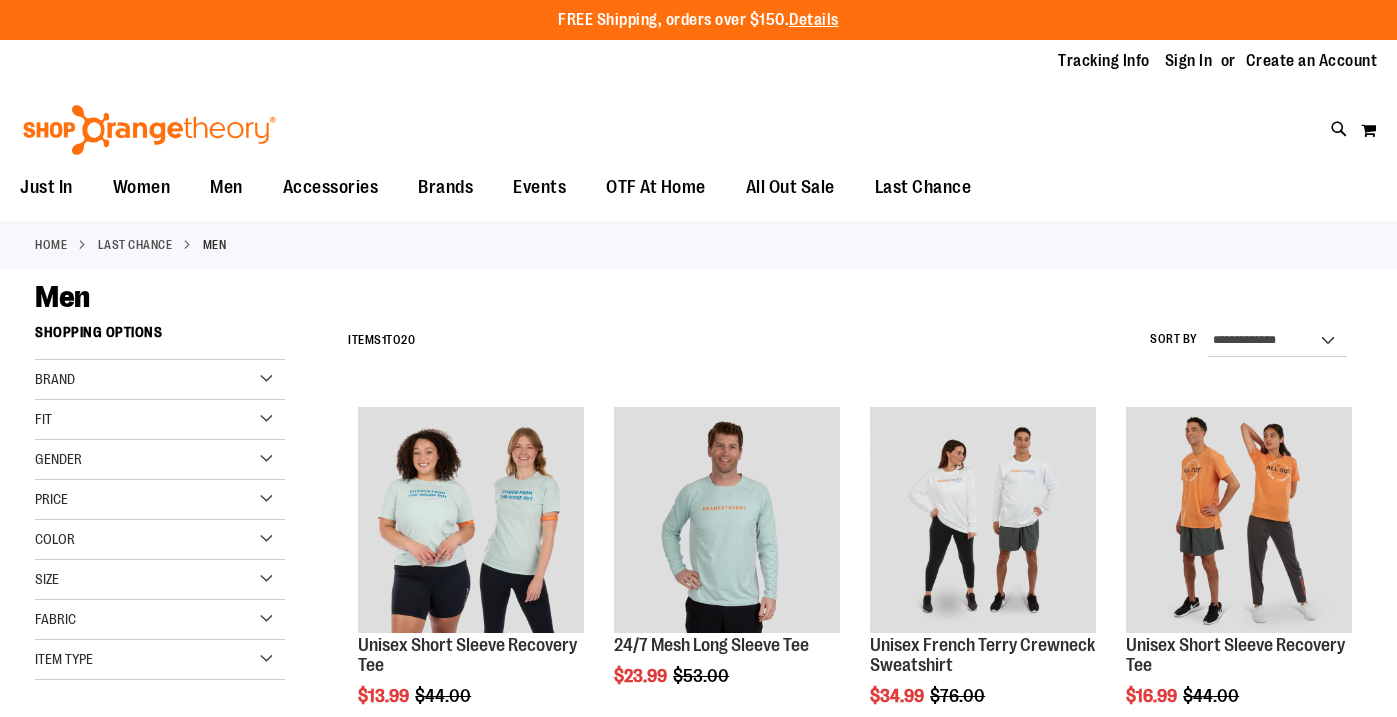 scroll, scrollTop: 0, scrollLeft: 0, axis: both 